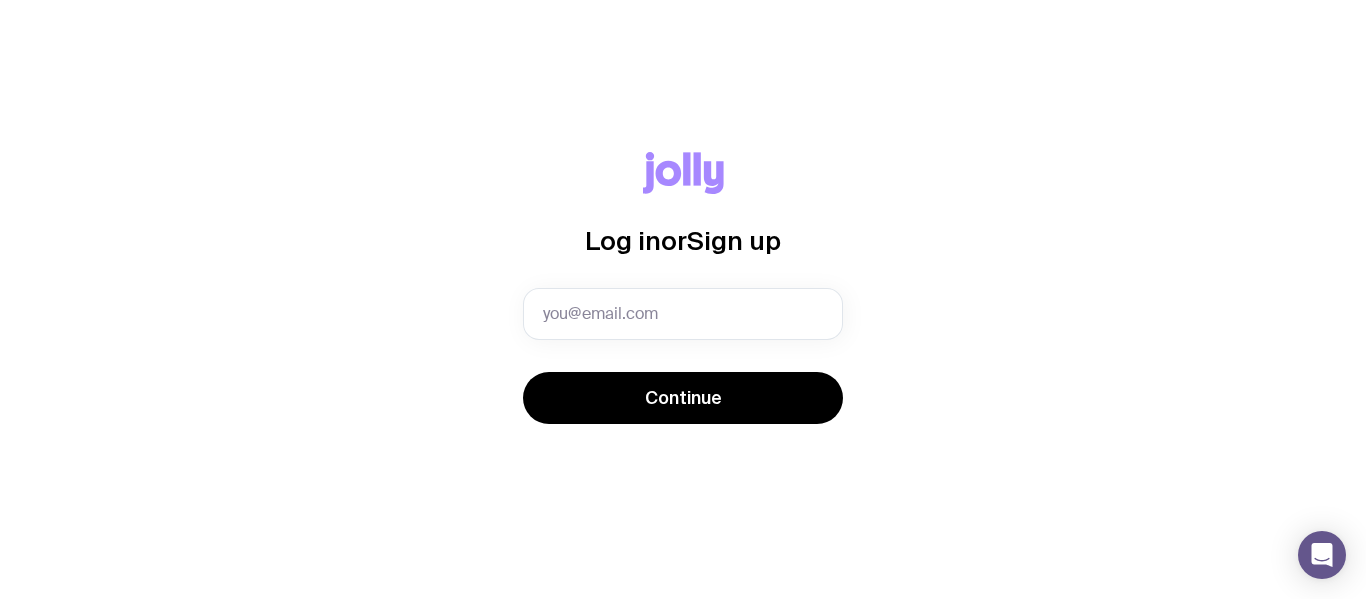 scroll, scrollTop: 0, scrollLeft: 0, axis: both 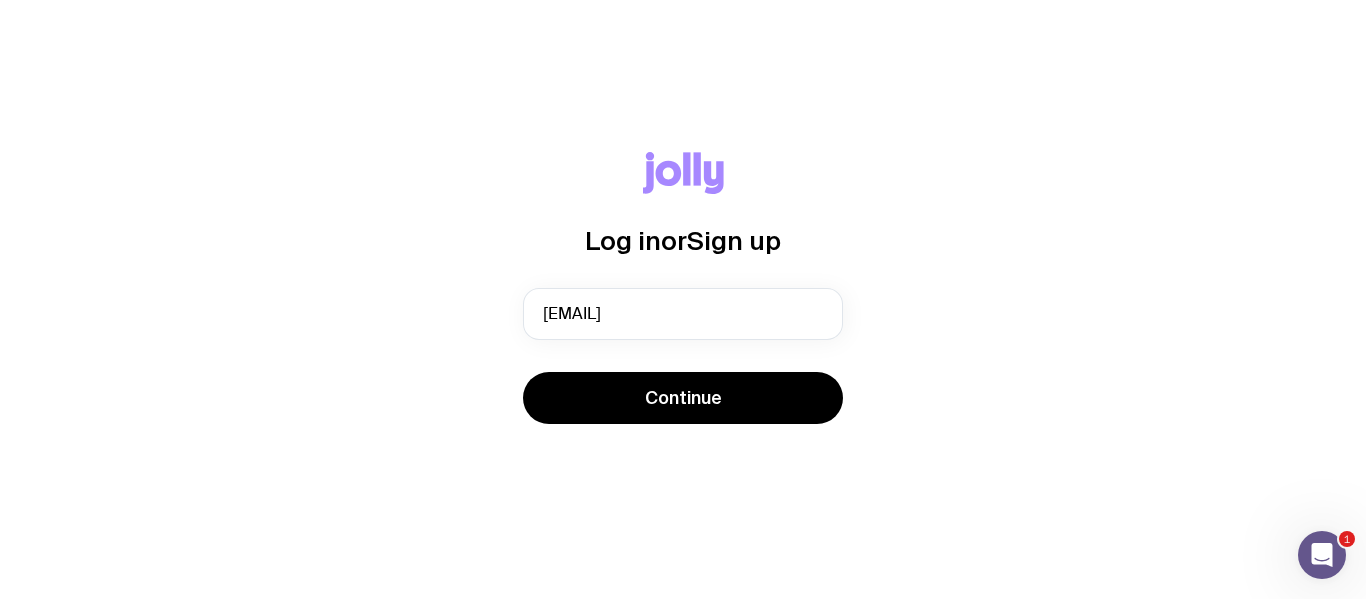 type on "[EMAIL]" 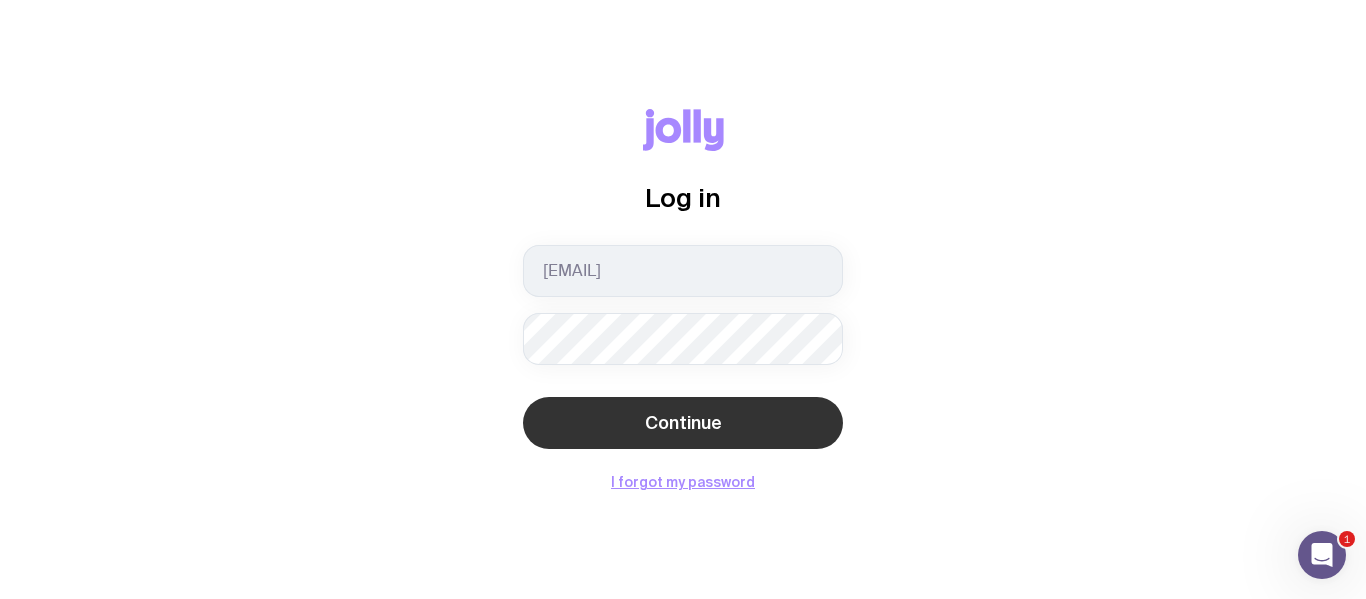 click on "Continue" at bounding box center (683, 423) 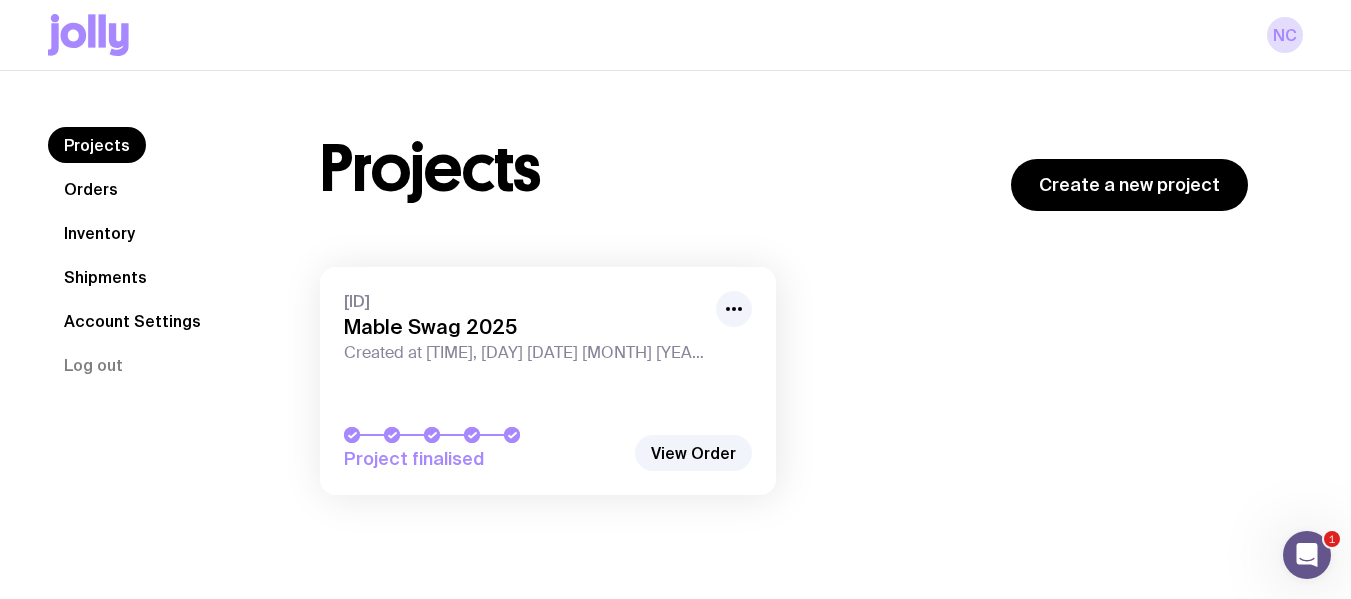 click on "Shipments" 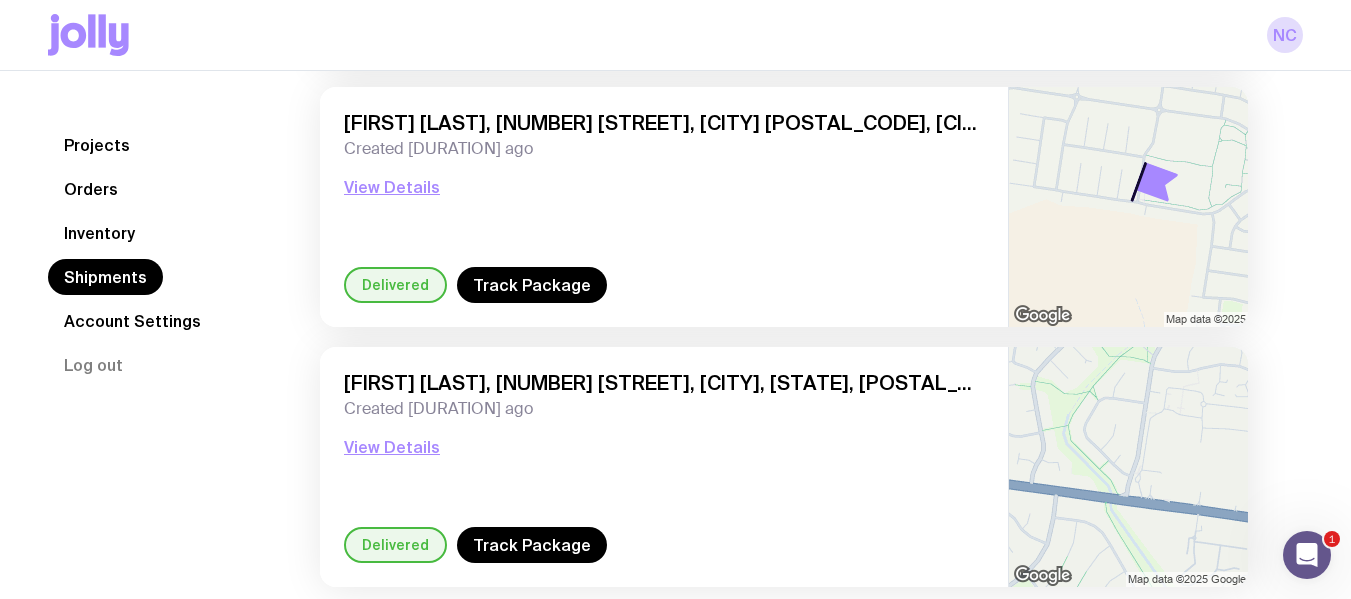 scroll, scrollTop: 2900, scrollLeft: 0, axis: vertical 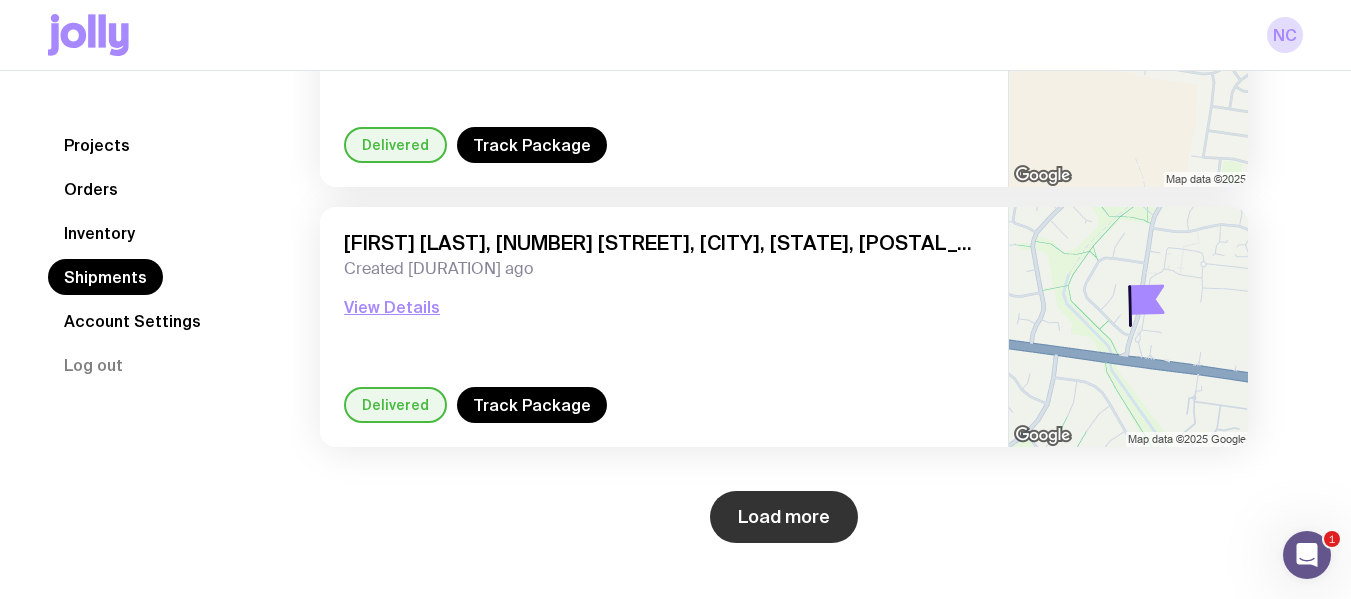 click on "Load more" at bounding box center [784, 517] 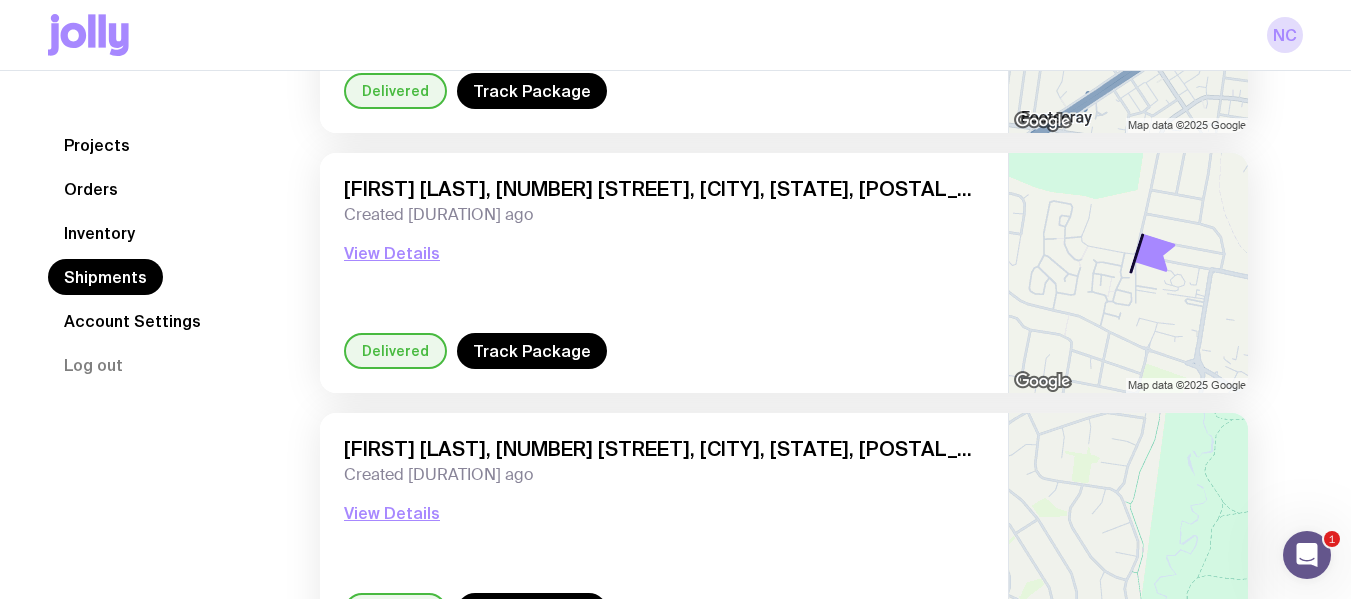 scroll, scrollTop: 6020, scrollLeft: 0, axis: vertical 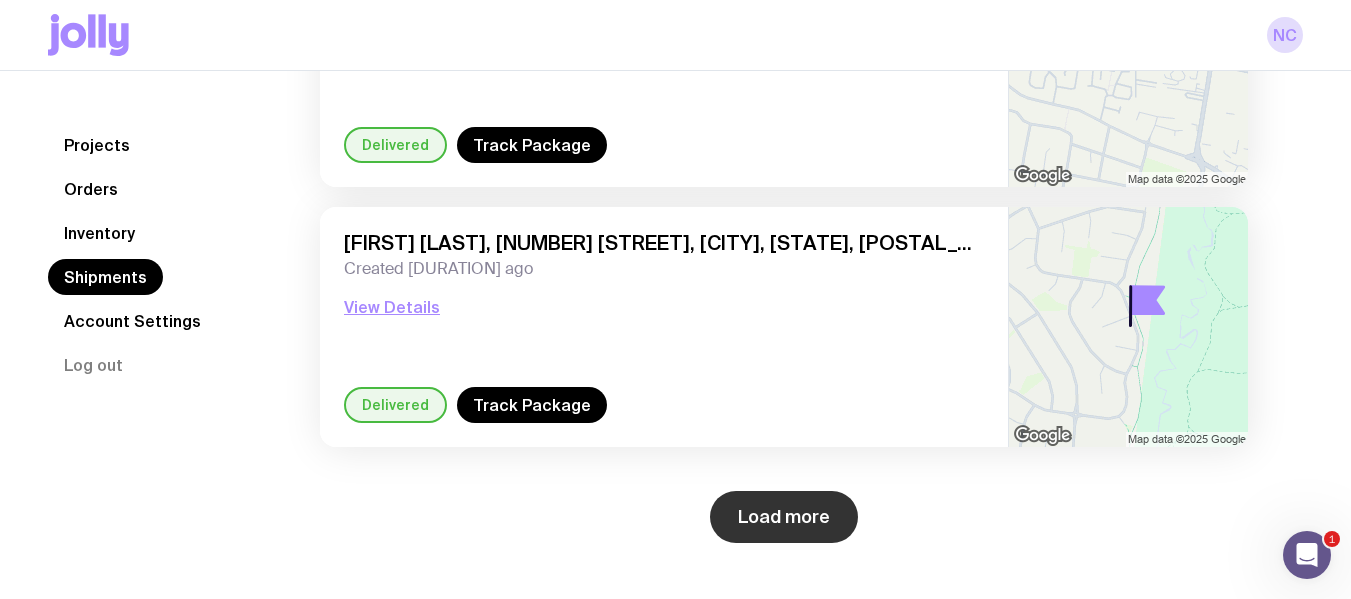 click on "Load more" at bounding box center [784, 517] 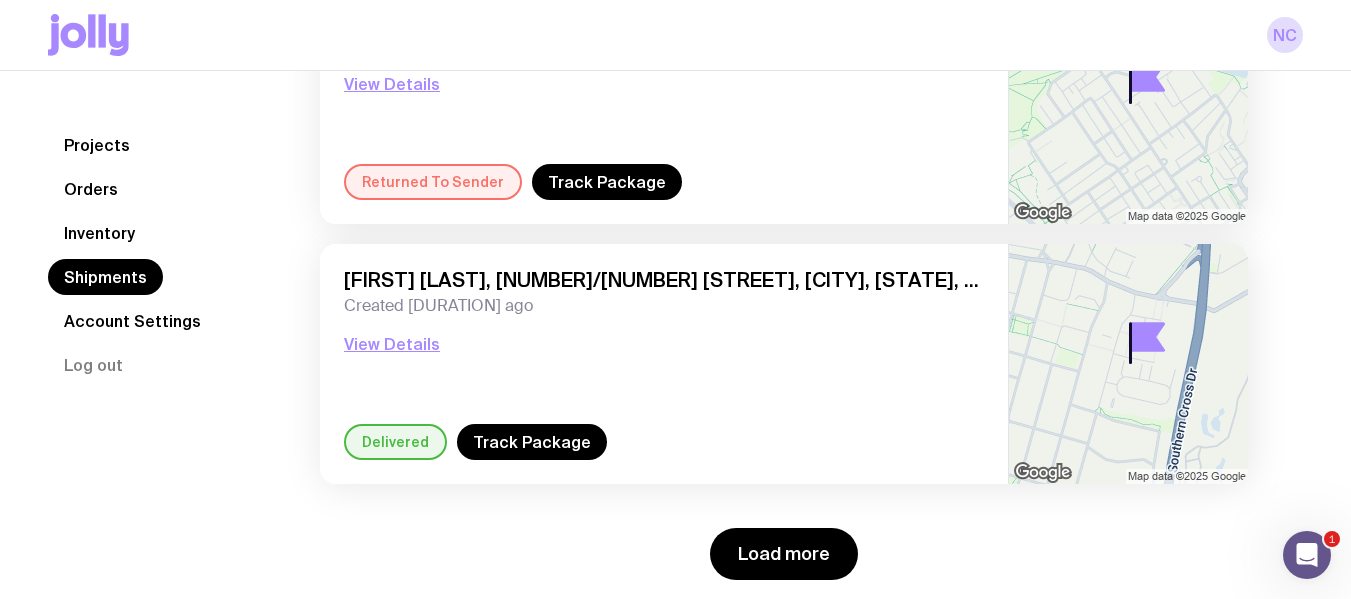 scroll, scrollTop: 9140, scrollLeft: 0, axis: vertical 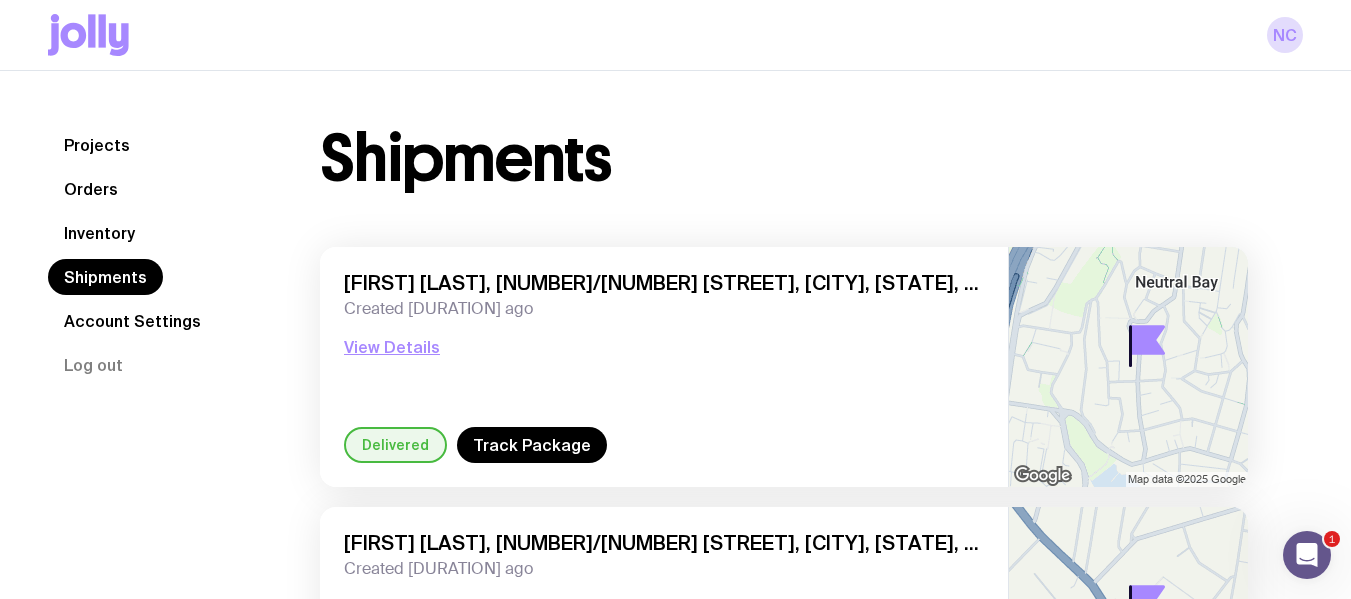 click on "Inventory" 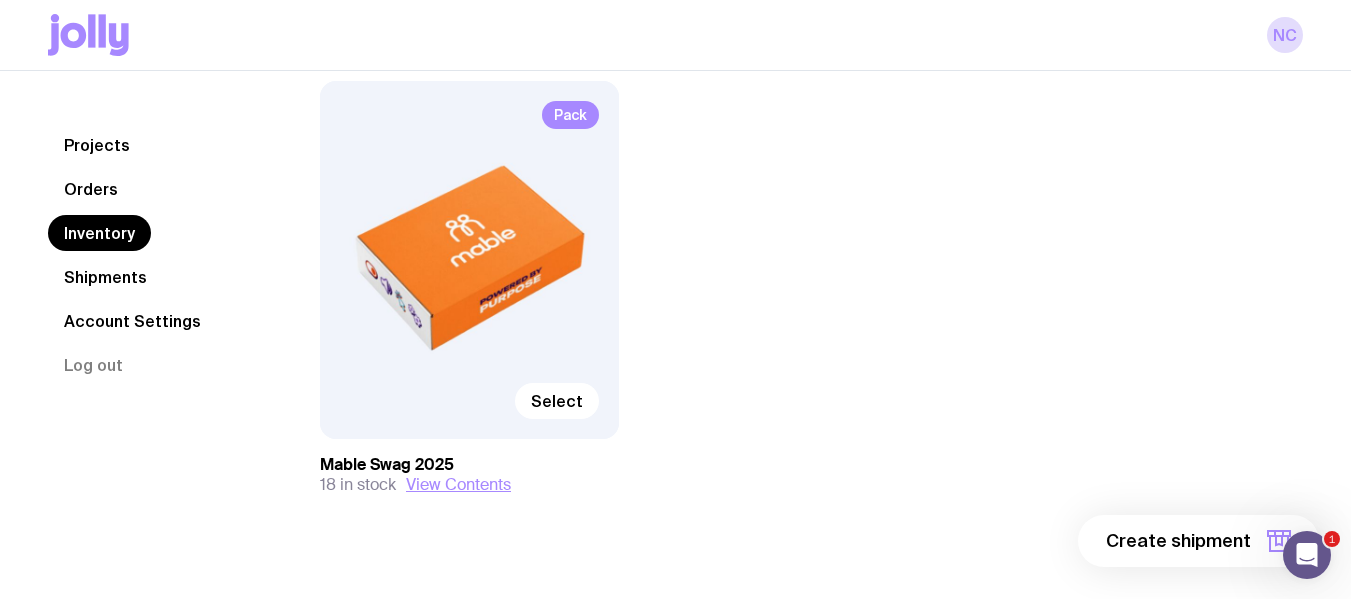 scroll, scrollTop: 240, scrollLeft: 0, axis: vertical 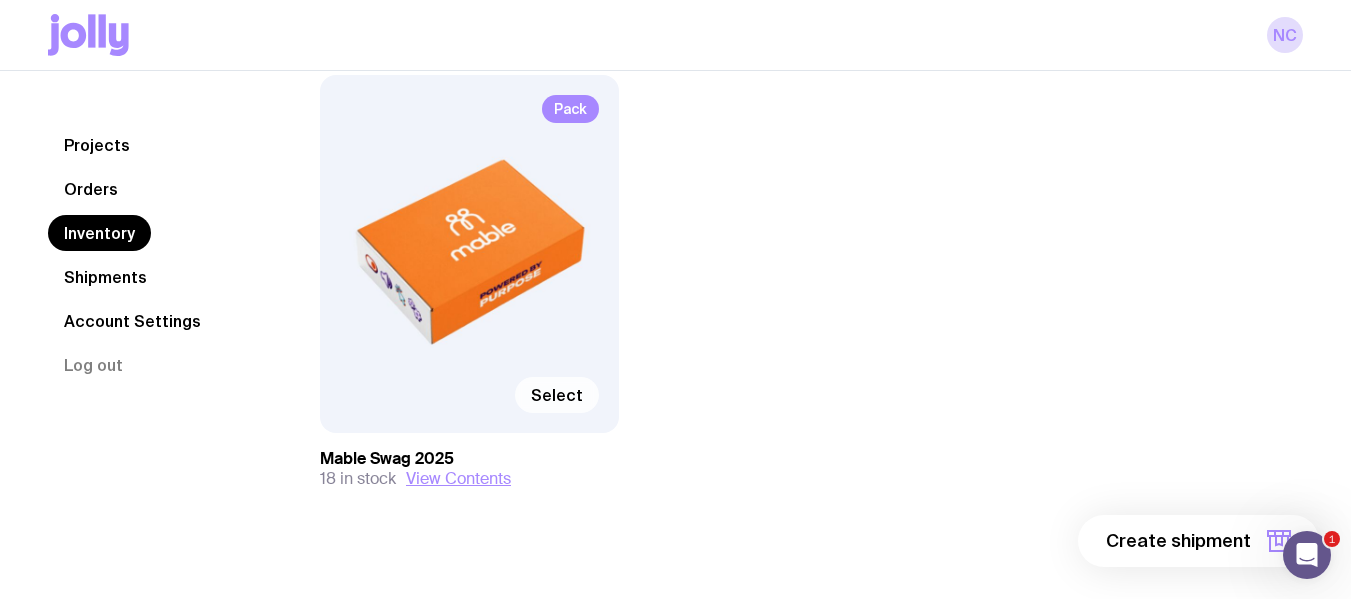 click on "Select" at bounding box center [557, 395] 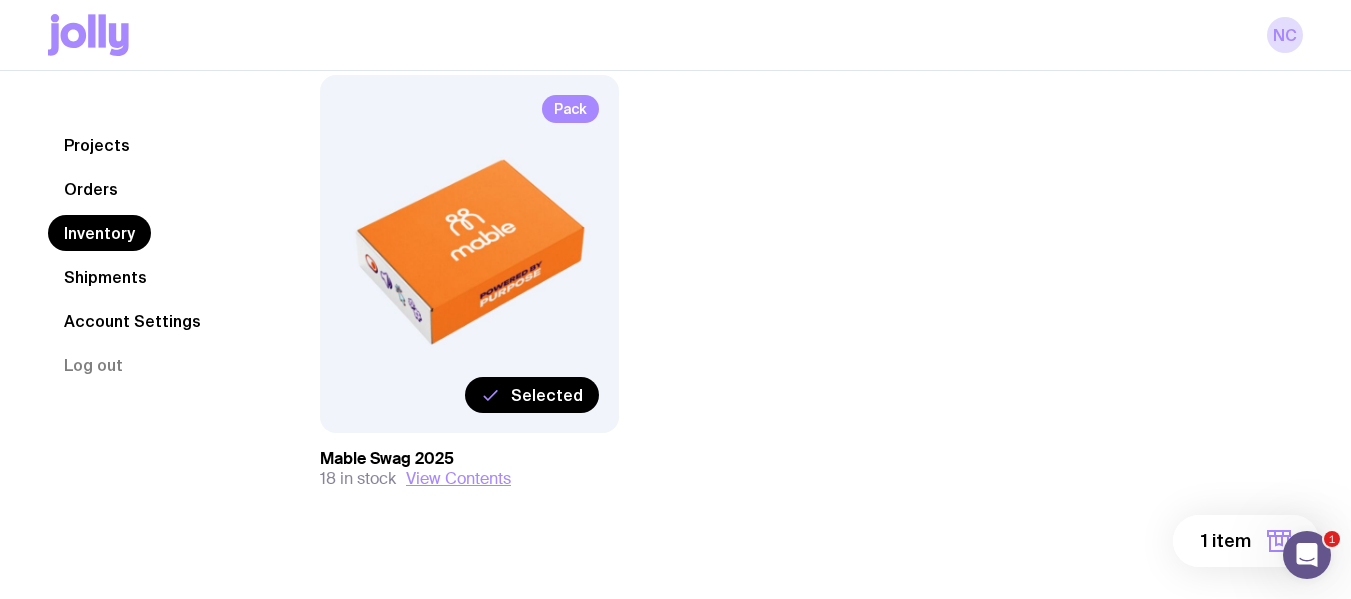 click on "1 item" at bounding box center [1246, 541] 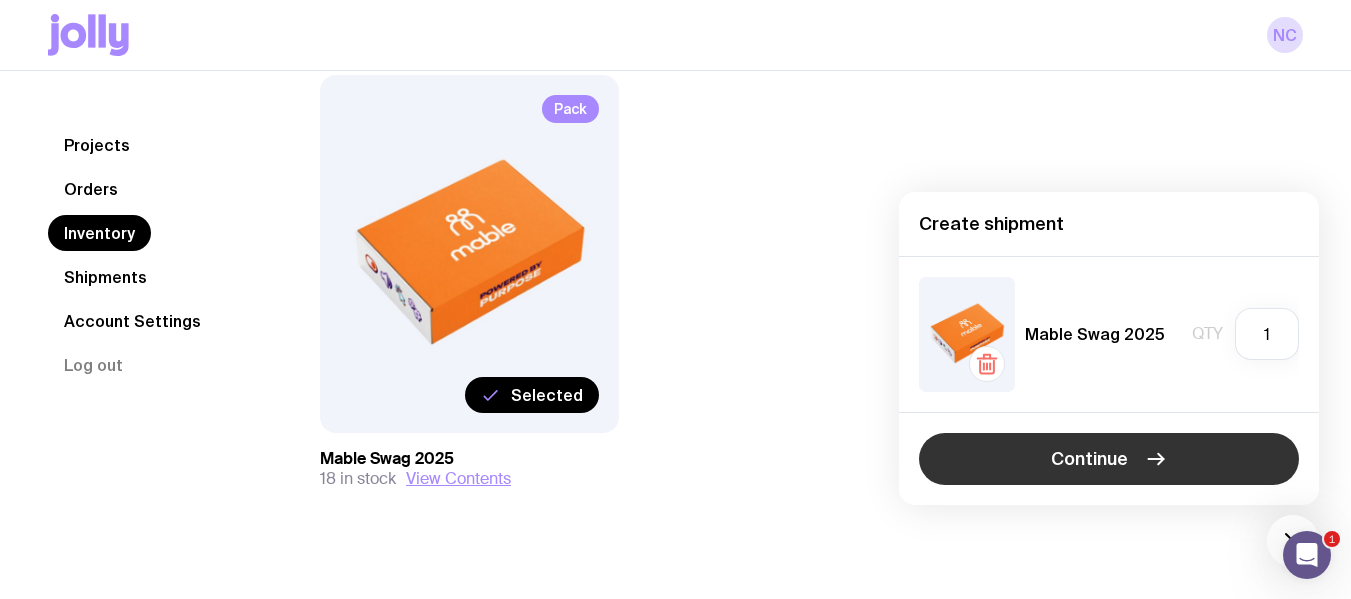click on "Continue" at bounding box center (1109, 459) 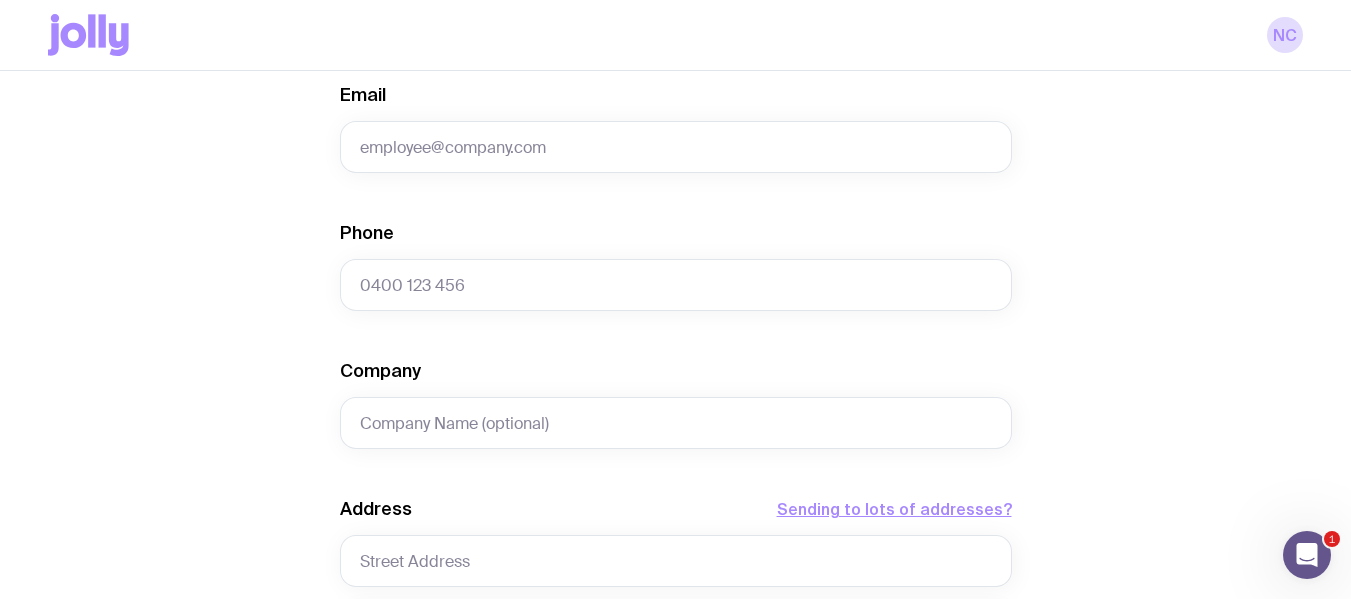 scroll, scrollTop: 556, scrollLeft: 0, axis: vertical 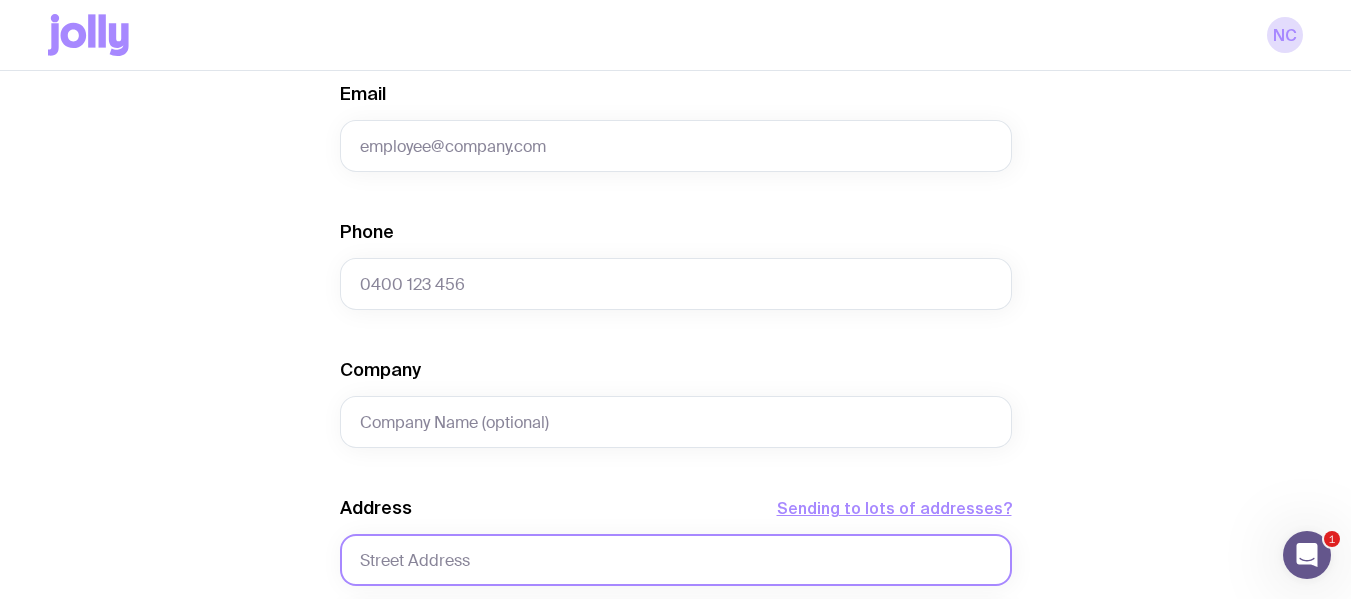 click 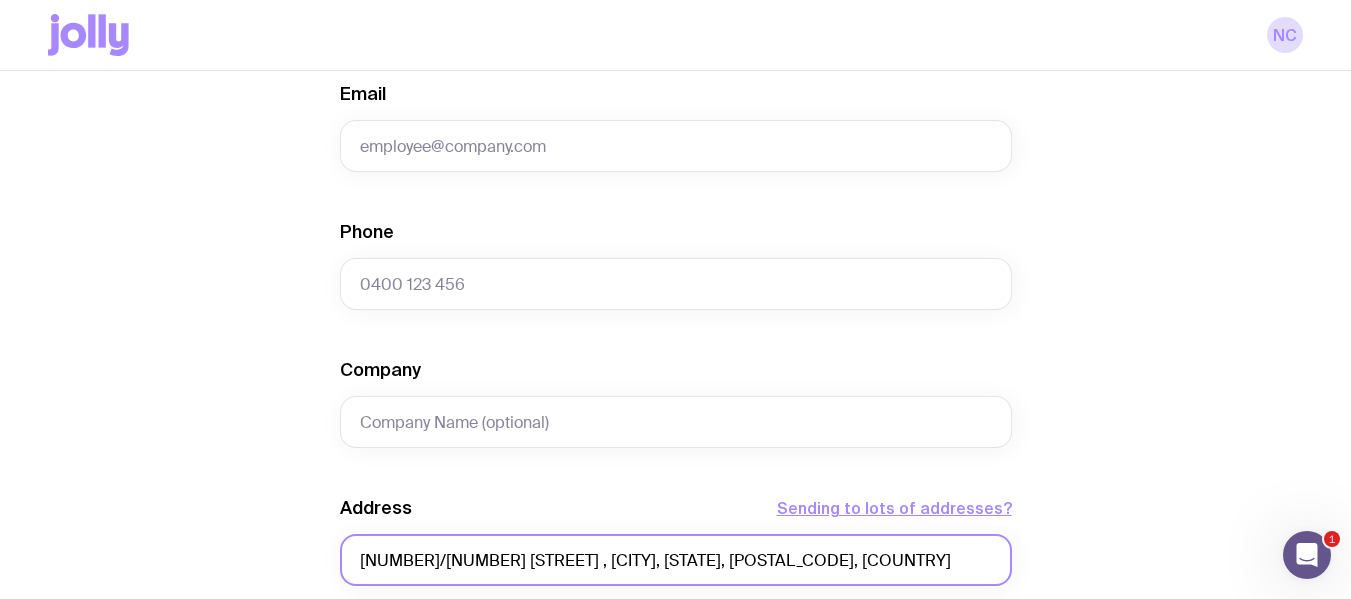 scroll, scrollTop: 808, scrollLeft: 0, axis: vertical 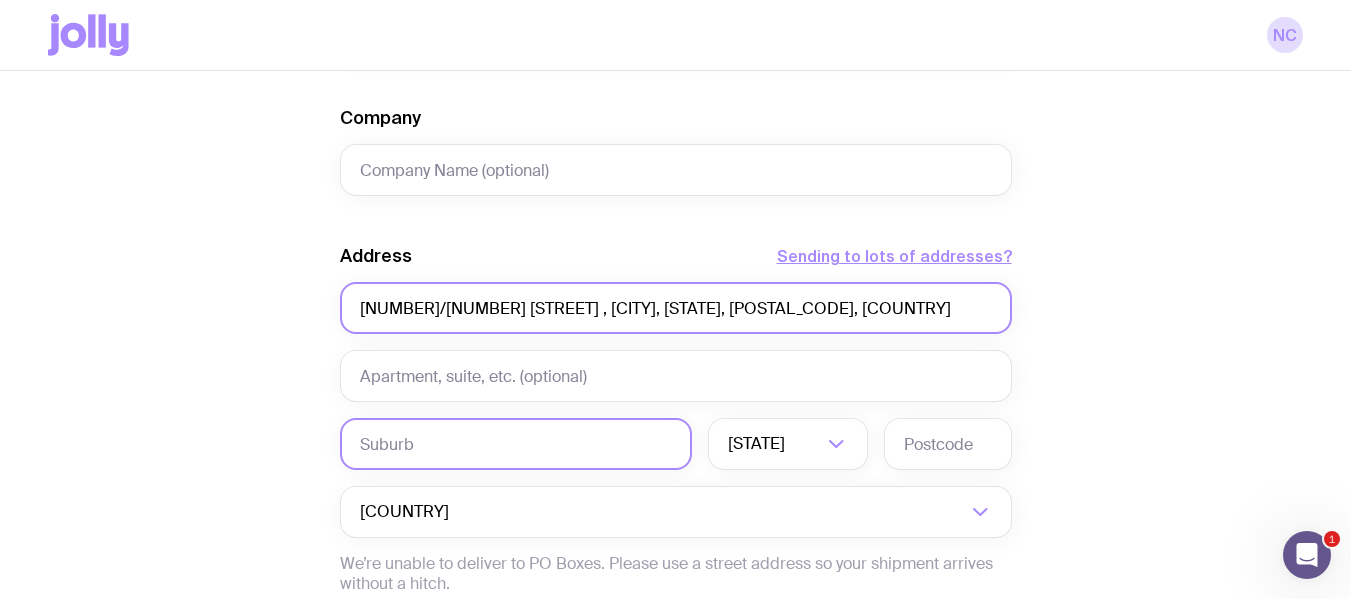 type on "[NUMBER]/[NUMBER] [STREET] , [CITY], [STATE], [POSTAL_CODE], [COUNTRY]" 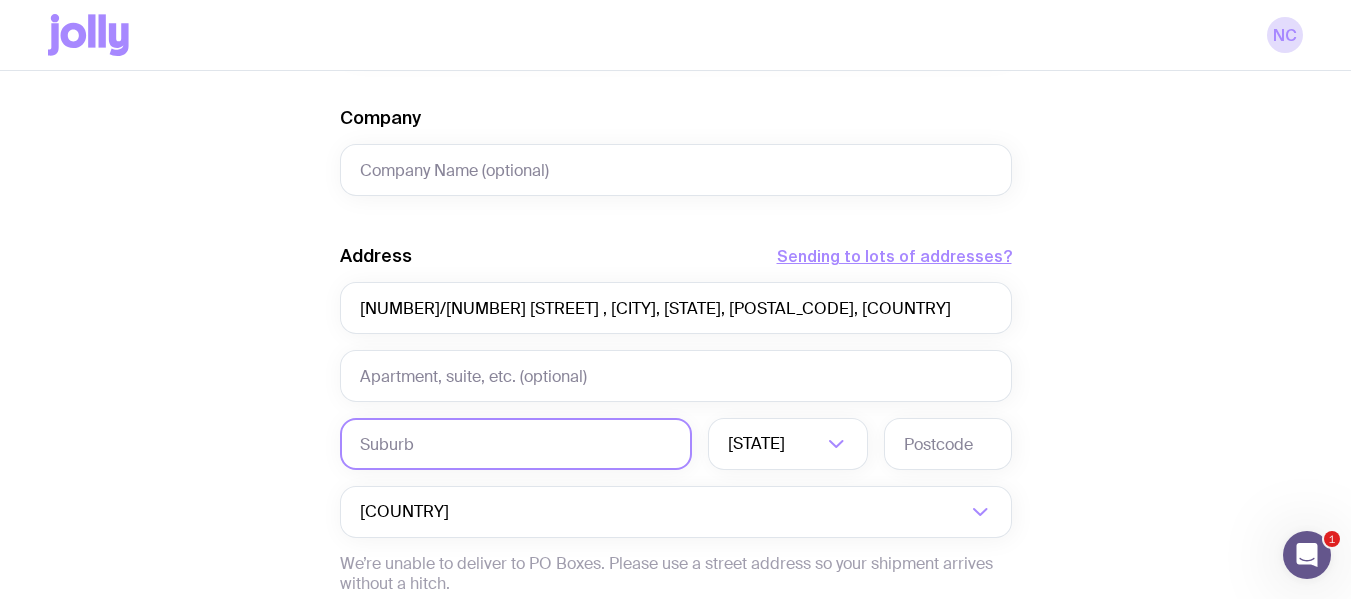 click 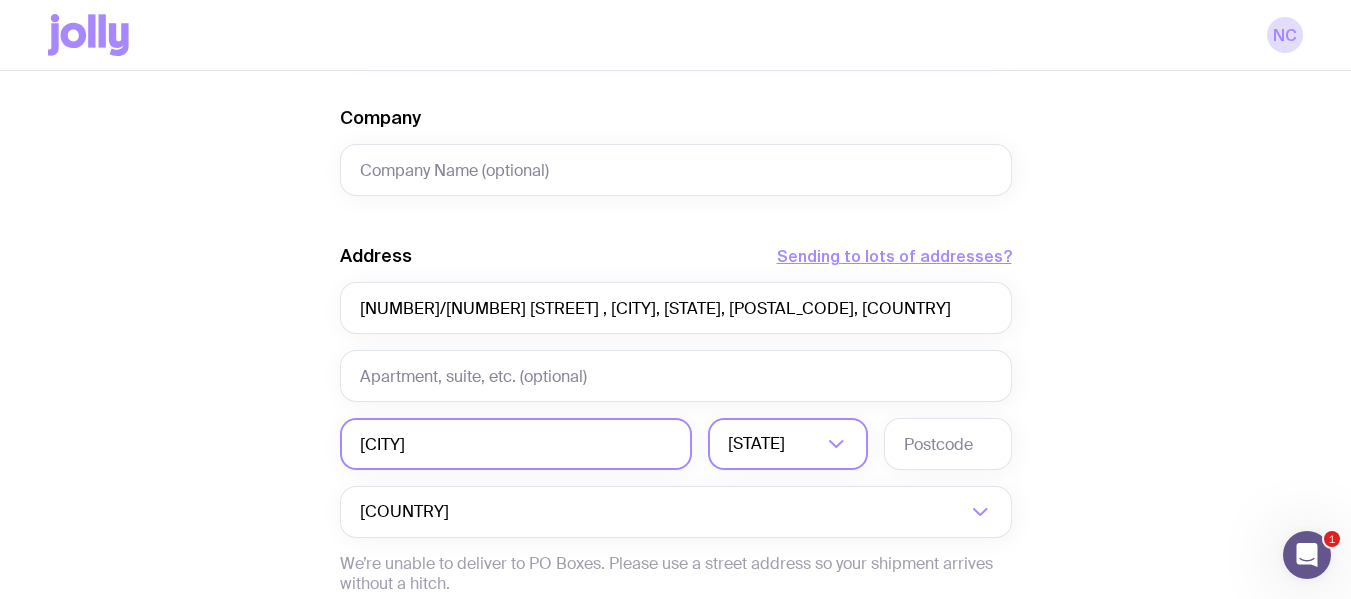 type on "[CITY]" 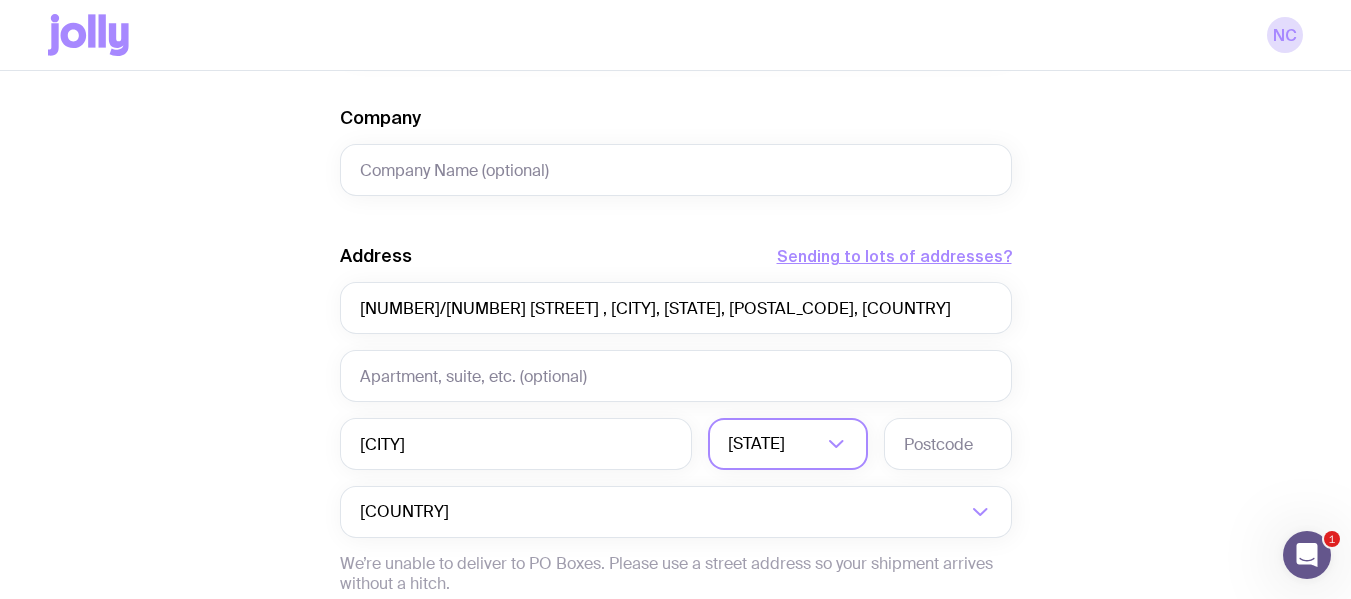 click 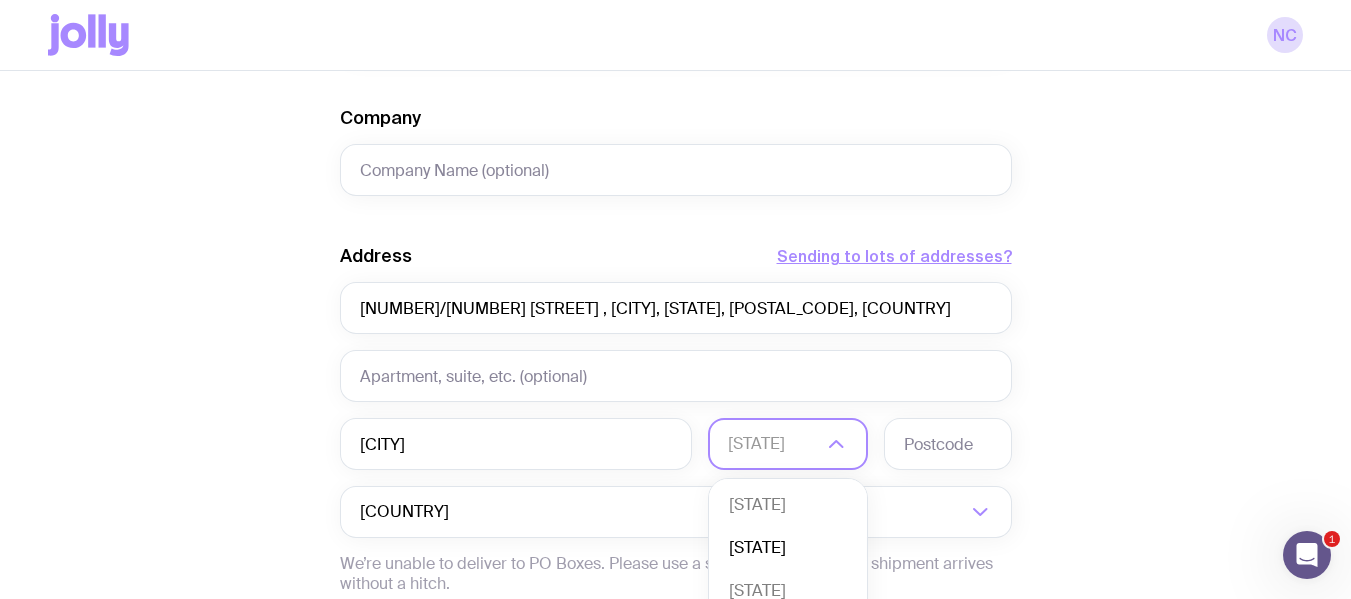 click on "[STATE]" 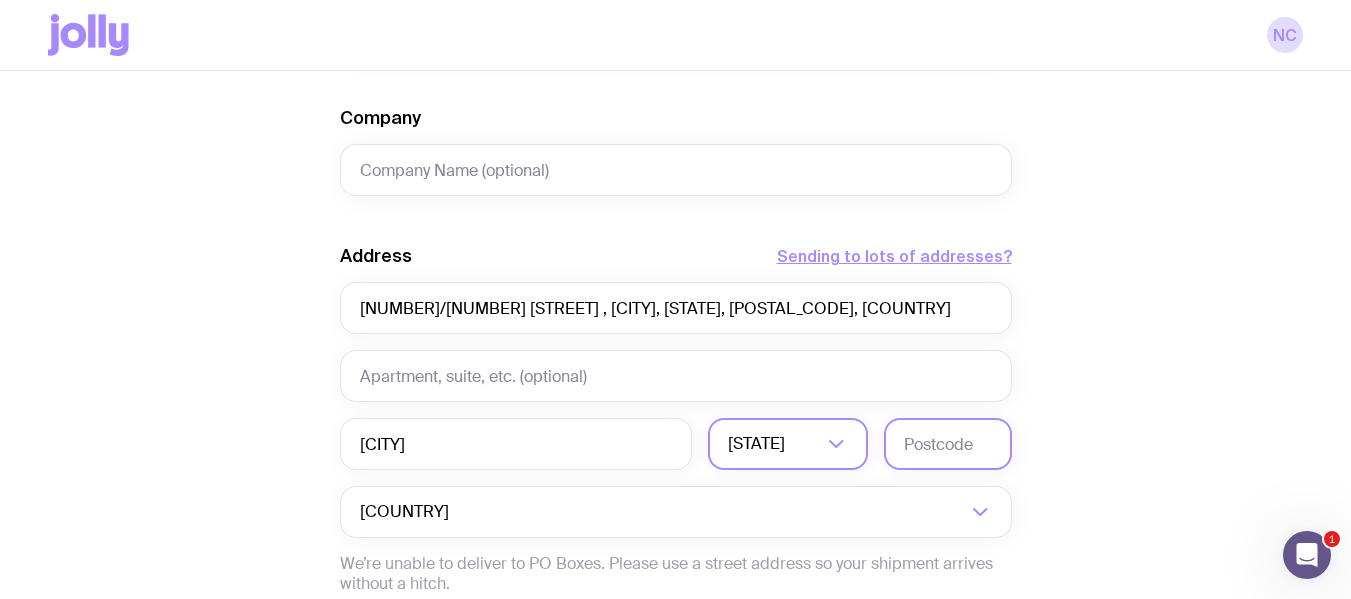 click 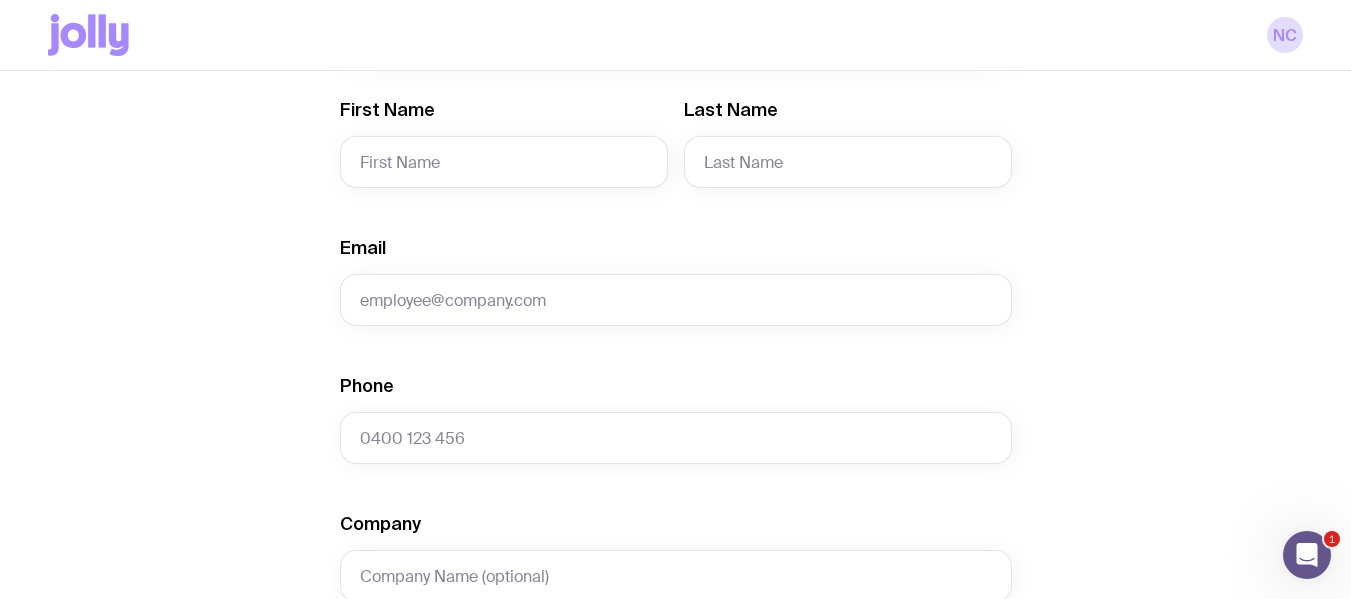 scroll, scrollTop: 0, scrollLeft: 0, axis: both 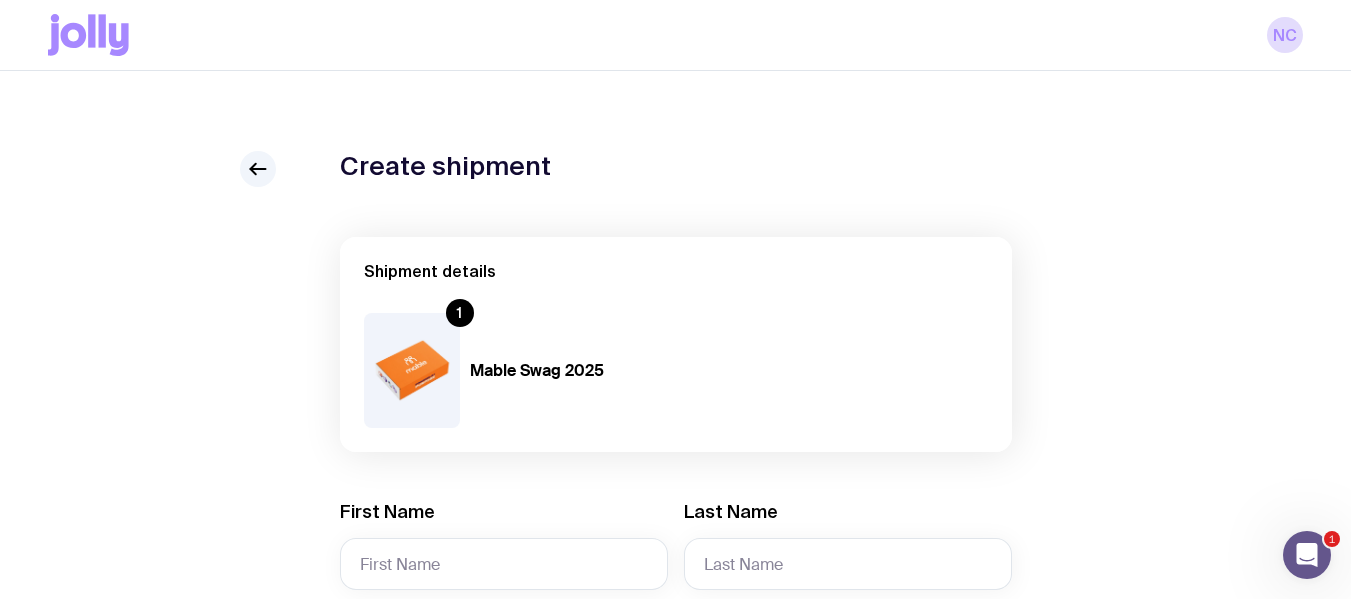 type on "2010" 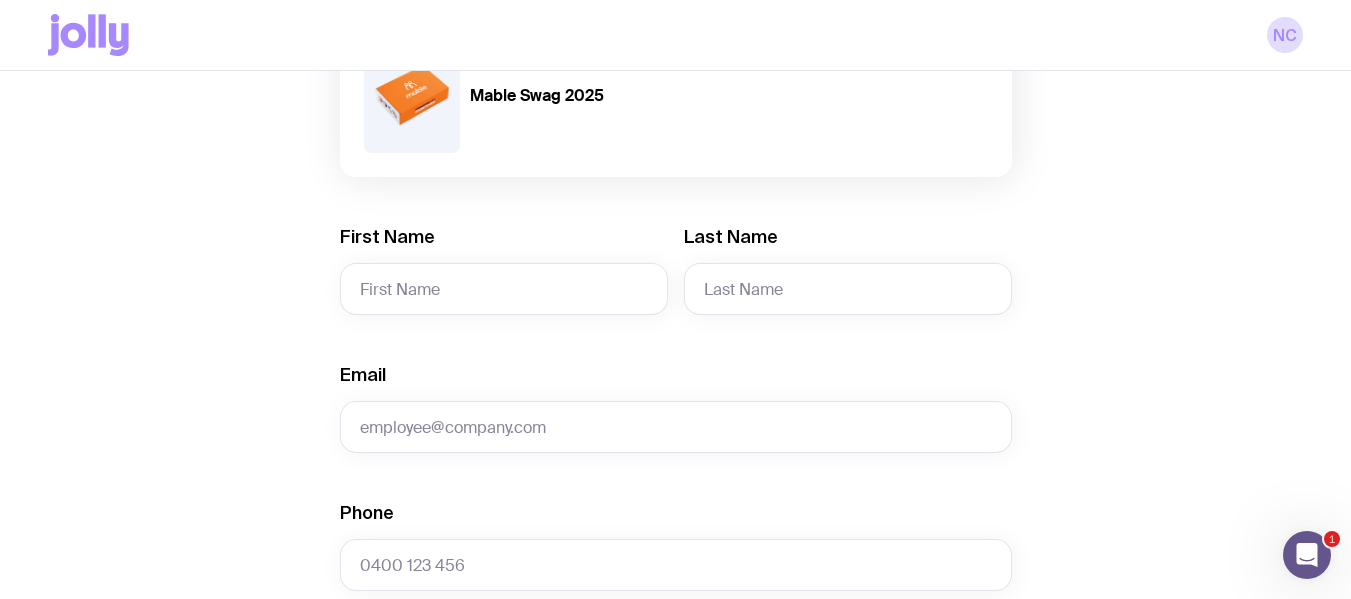 scroll, scrollTop: 276, scrollLeft: 0, axis: vertical 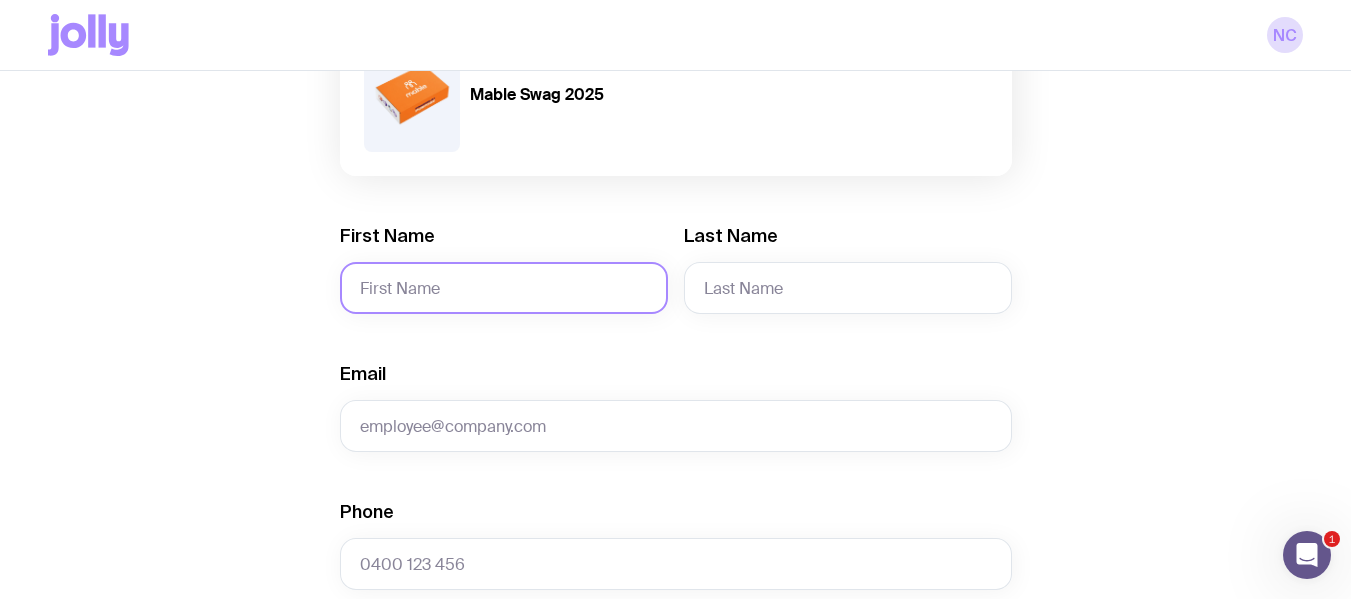 click on "First Name" 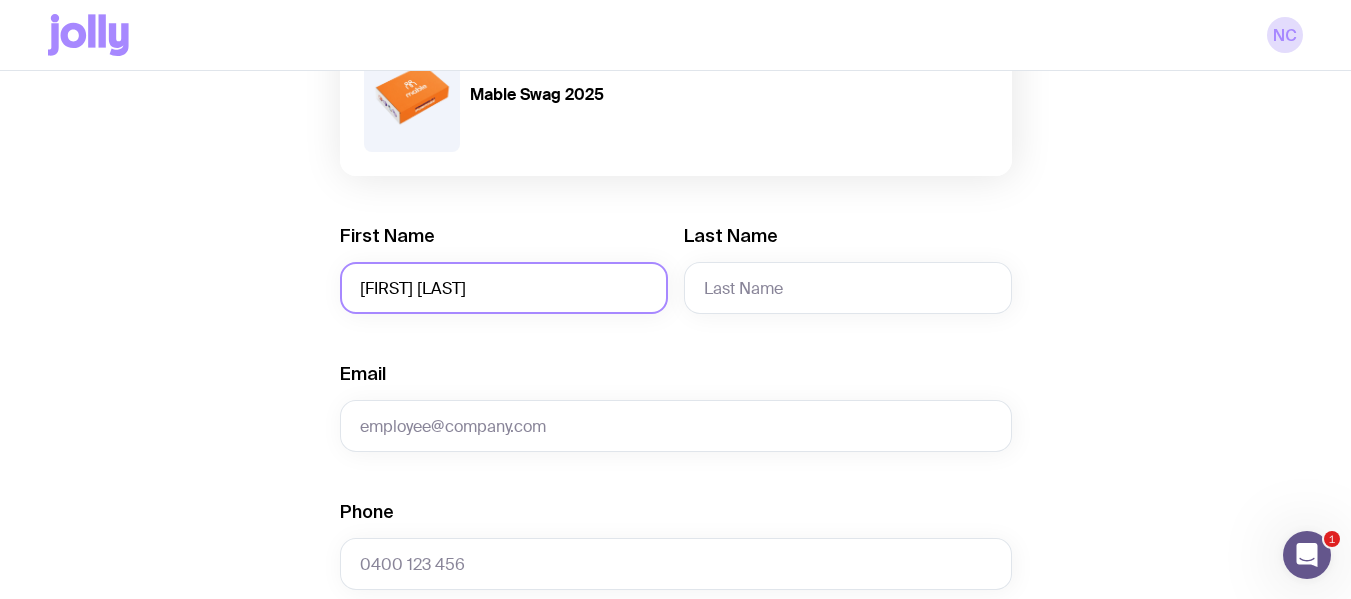 click on "[FIRST] [LAST]" 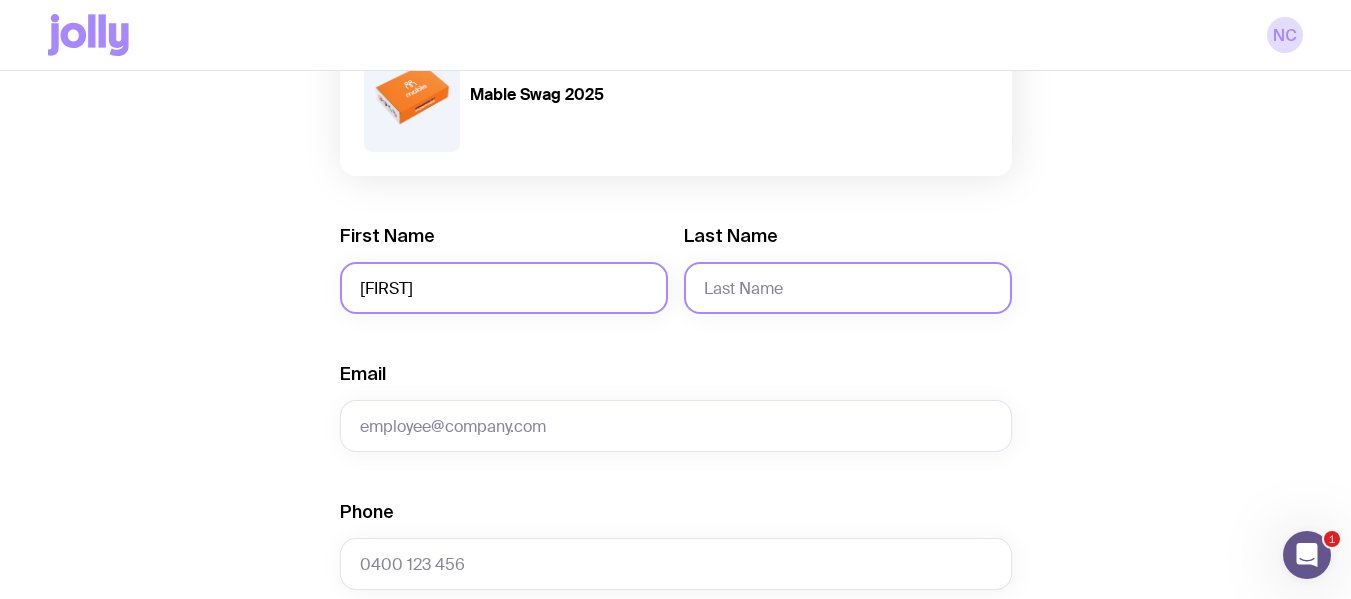 type on "[FIRST]" 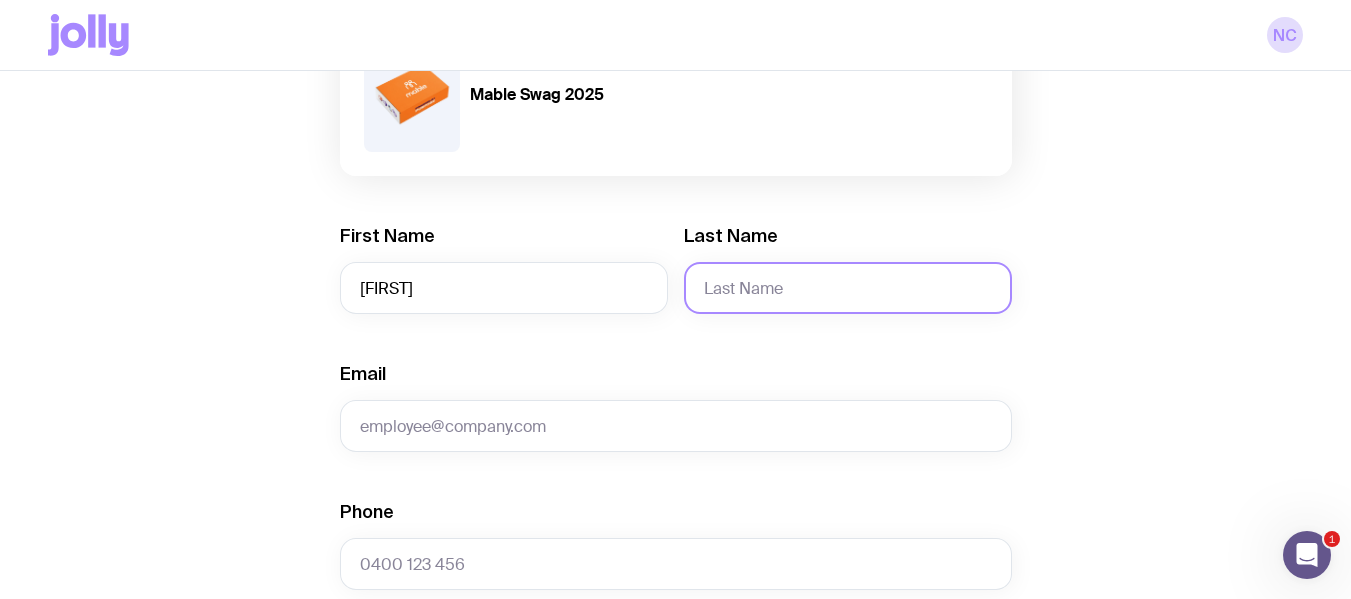 click on "Last Name" 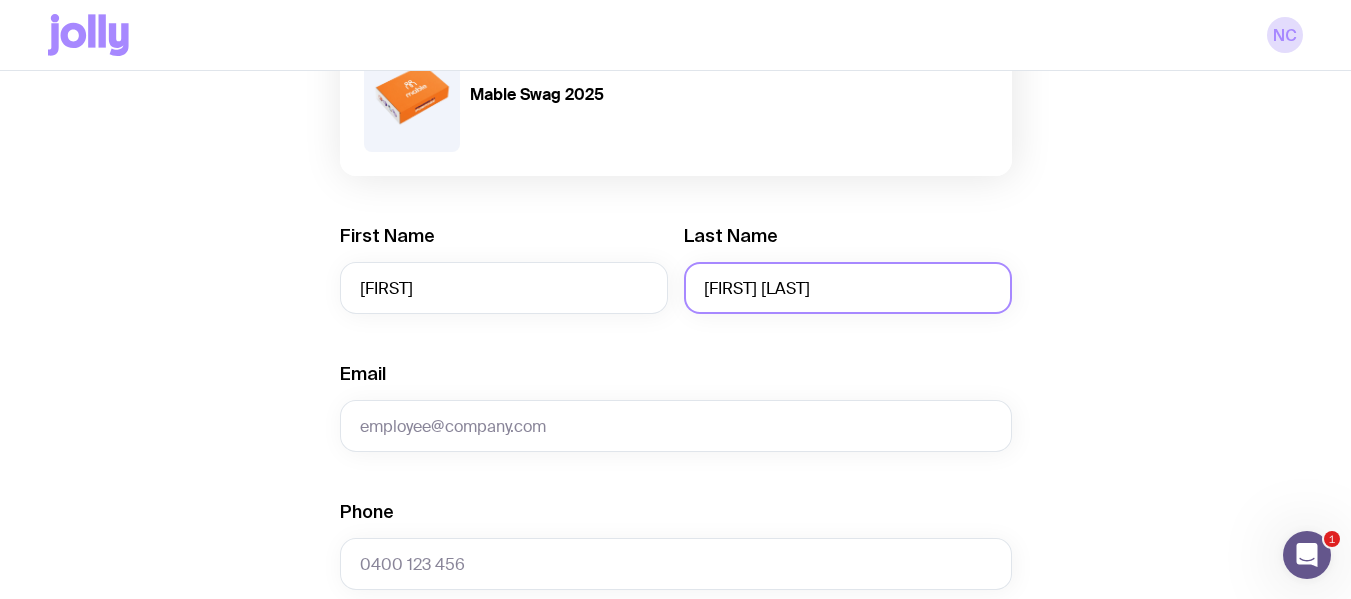 click on "[FIRST] [LAST]" 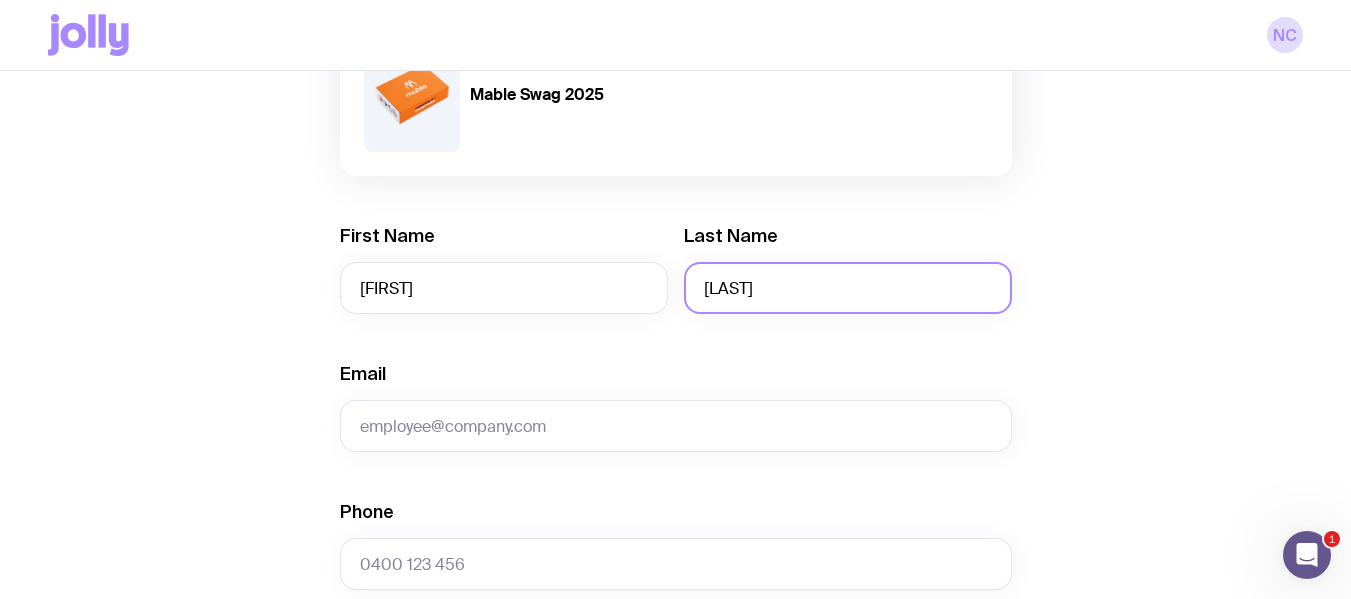 type on "[LAST]" 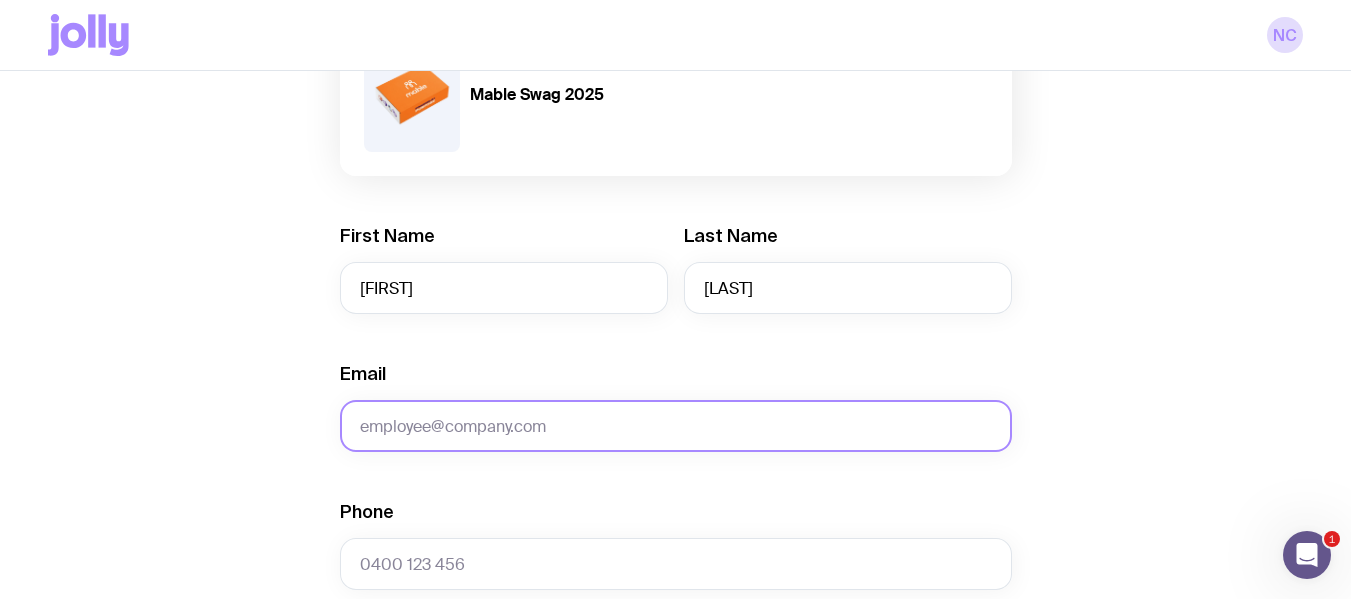 click on "Email" 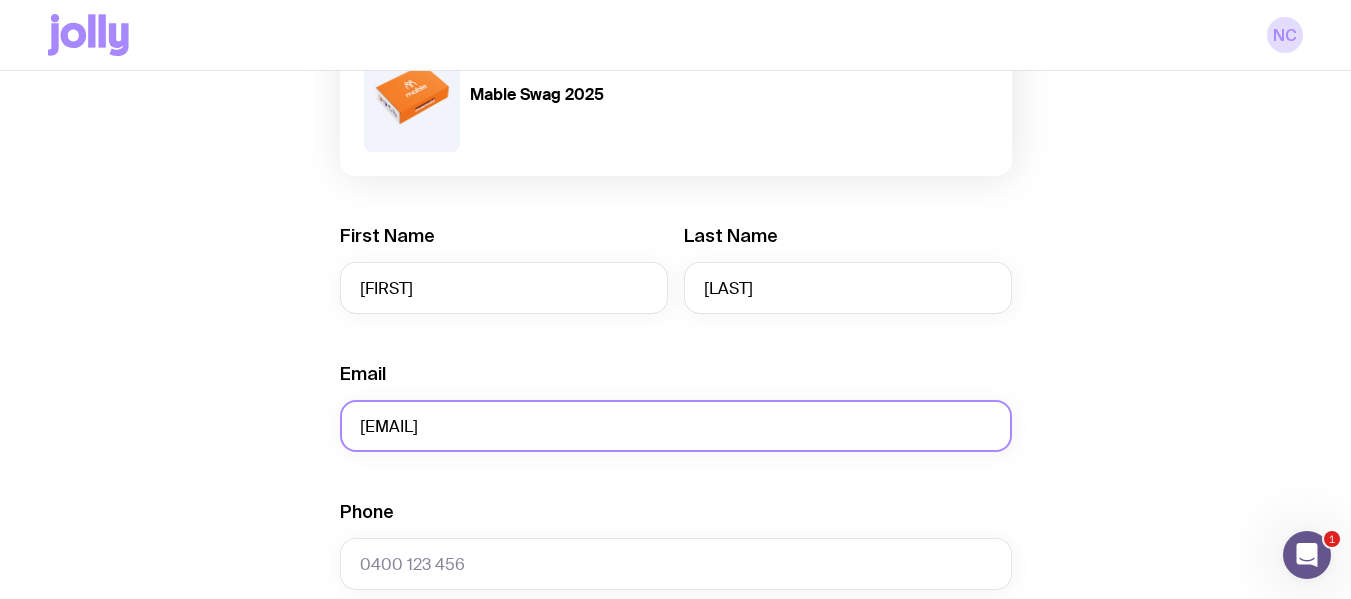type on "[EMAIL]" 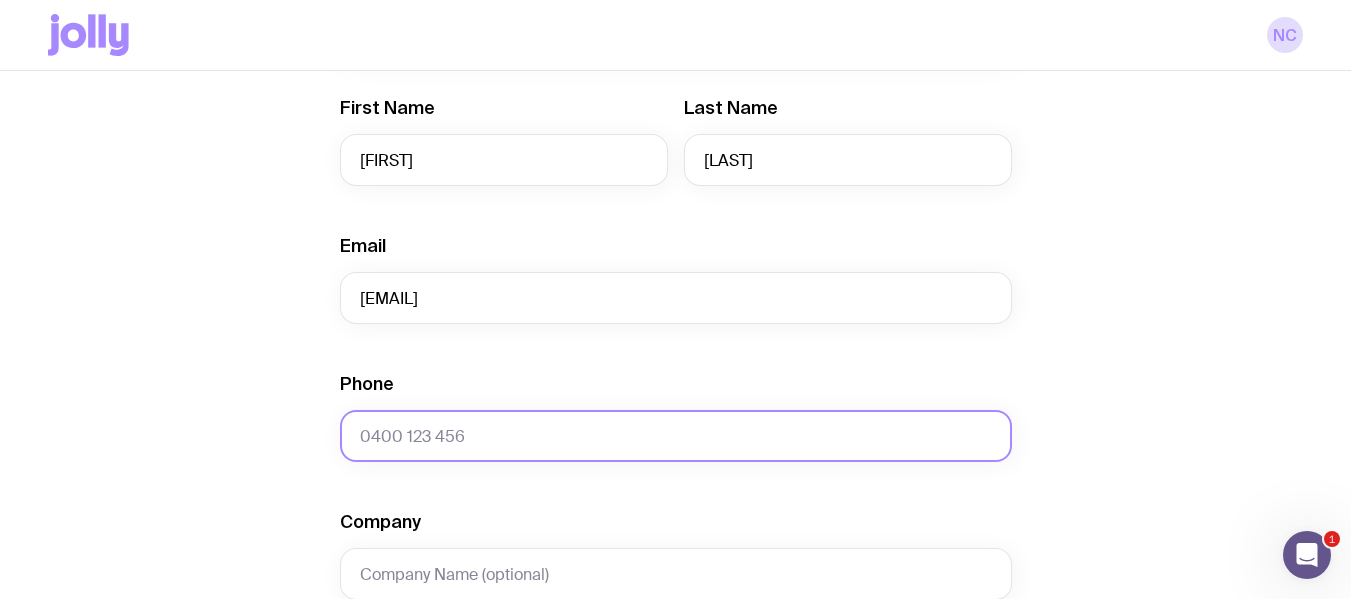 click on "Phone" 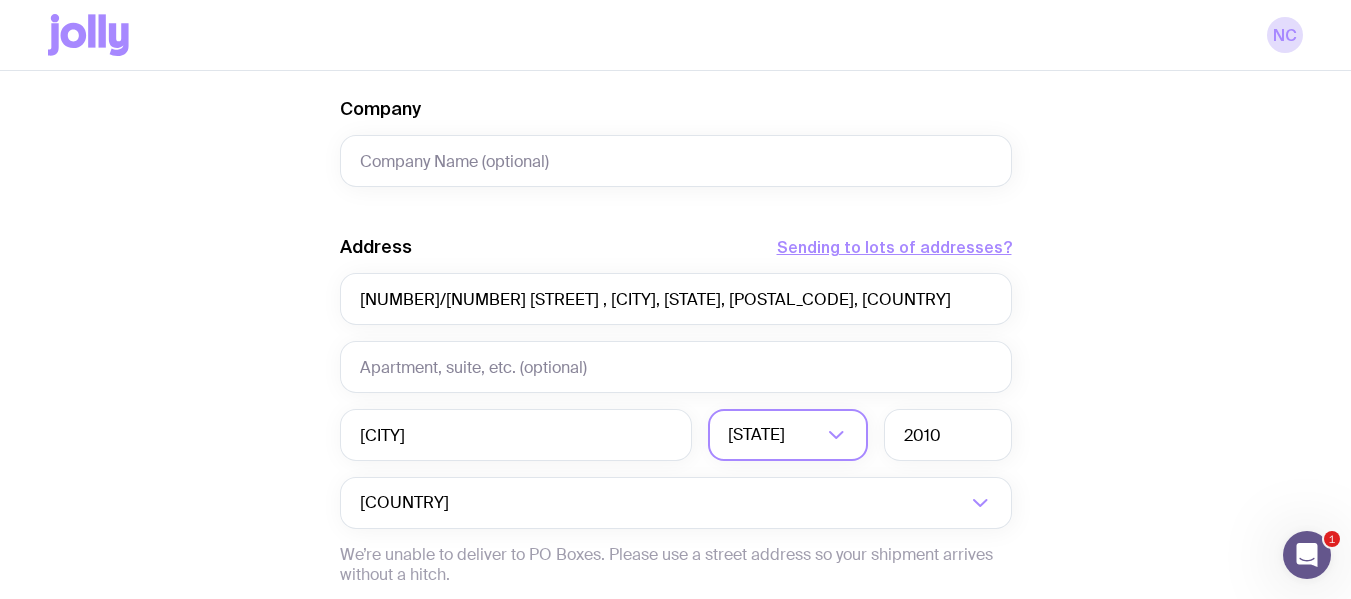 scroll, scrollTop: 1073, scrollLeft: 0, axis: vertical 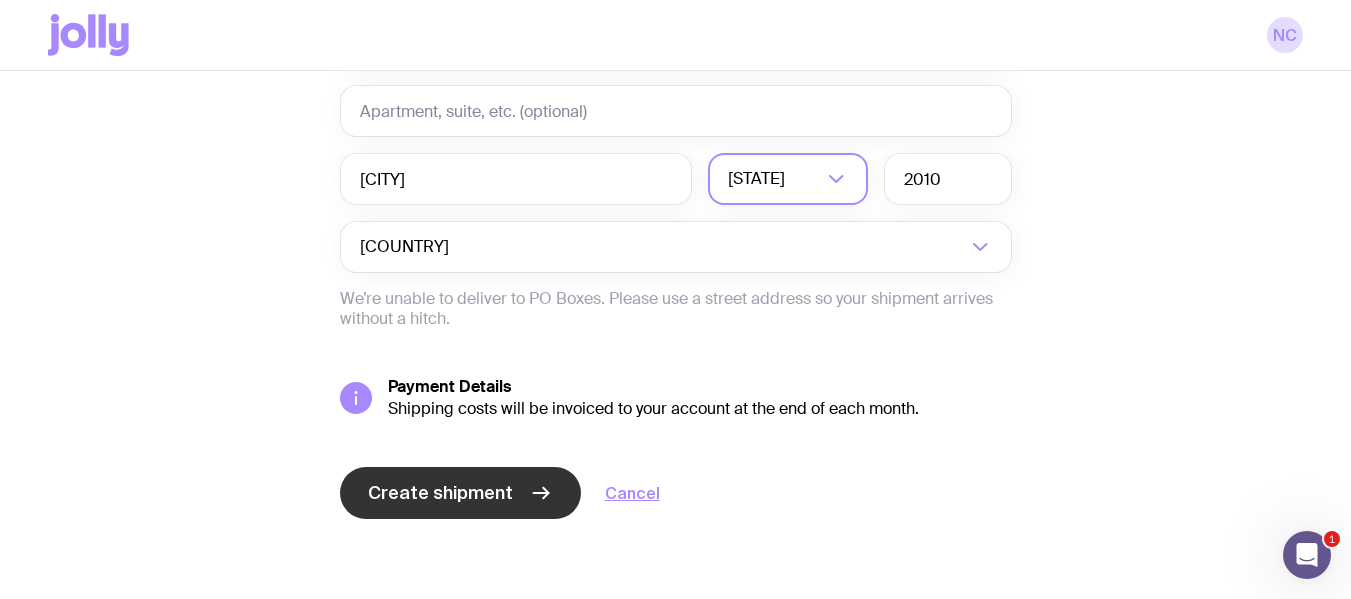 type on "[PHONE]" 